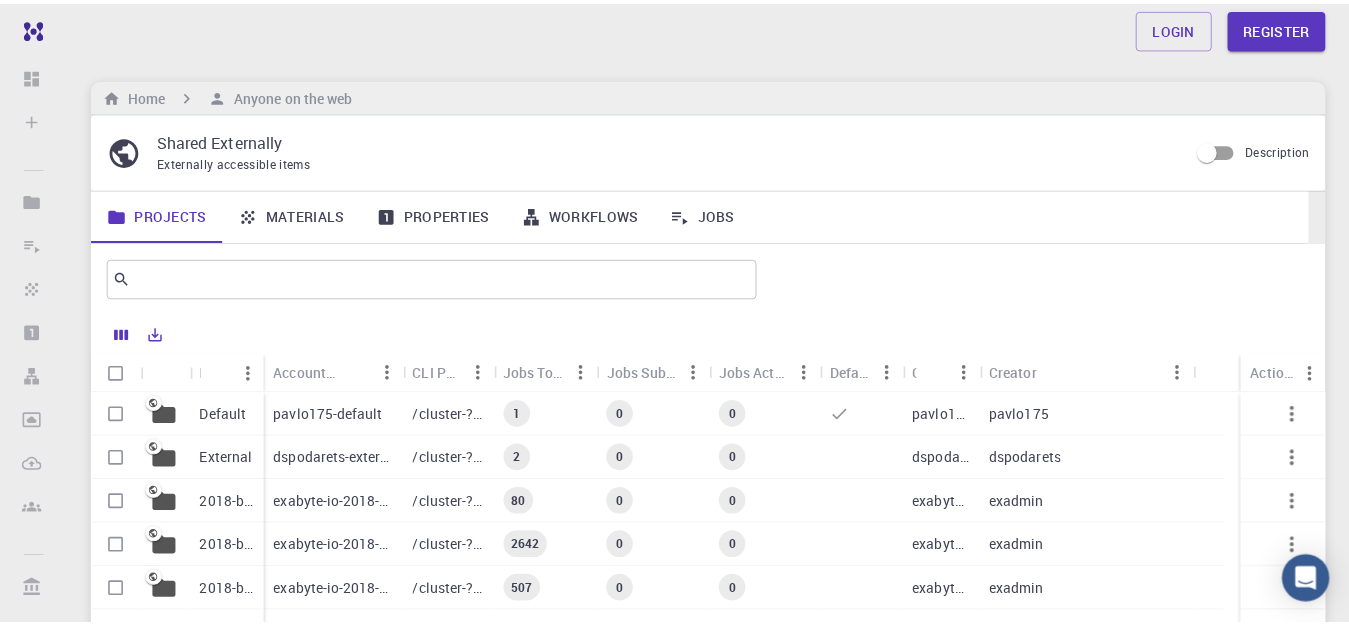 scroll, scrollTop: 0, scrollLeft: 0, axis: both 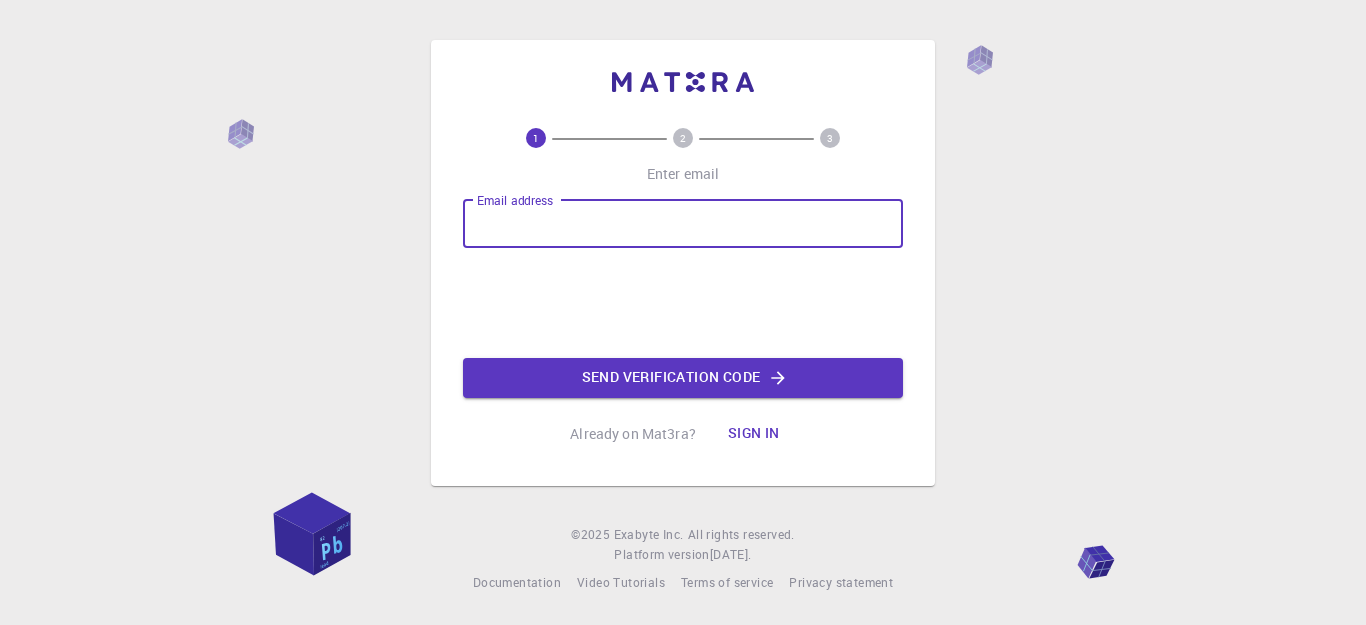 type on "[EMAIL_ADDRESS][DOMAIN_NAME]" 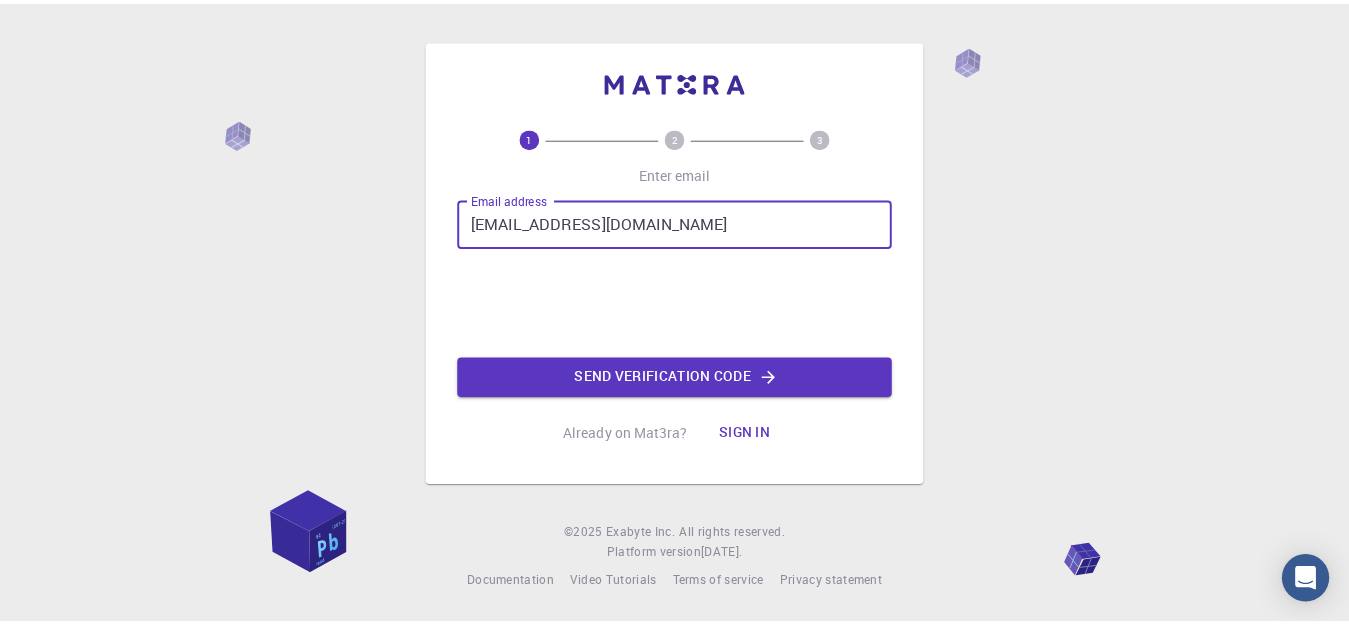 scroll, scrollTop: 0, scrollLeft: 0, axis: both 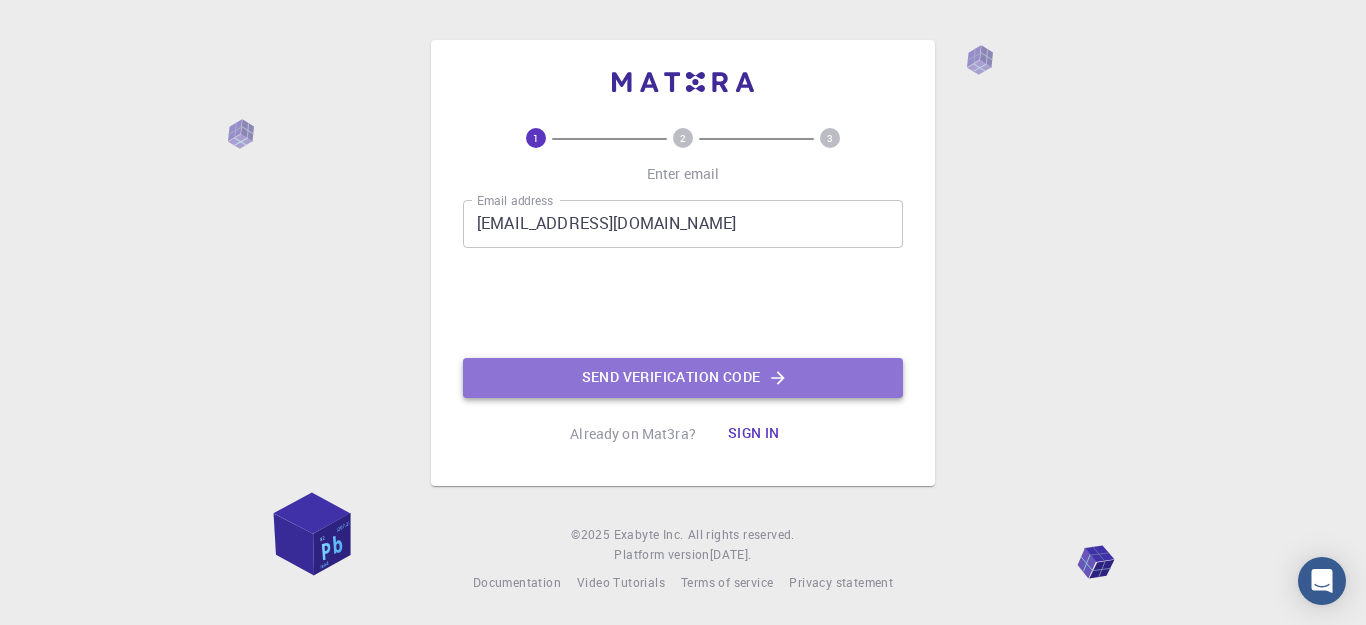 click on "Send verification code" 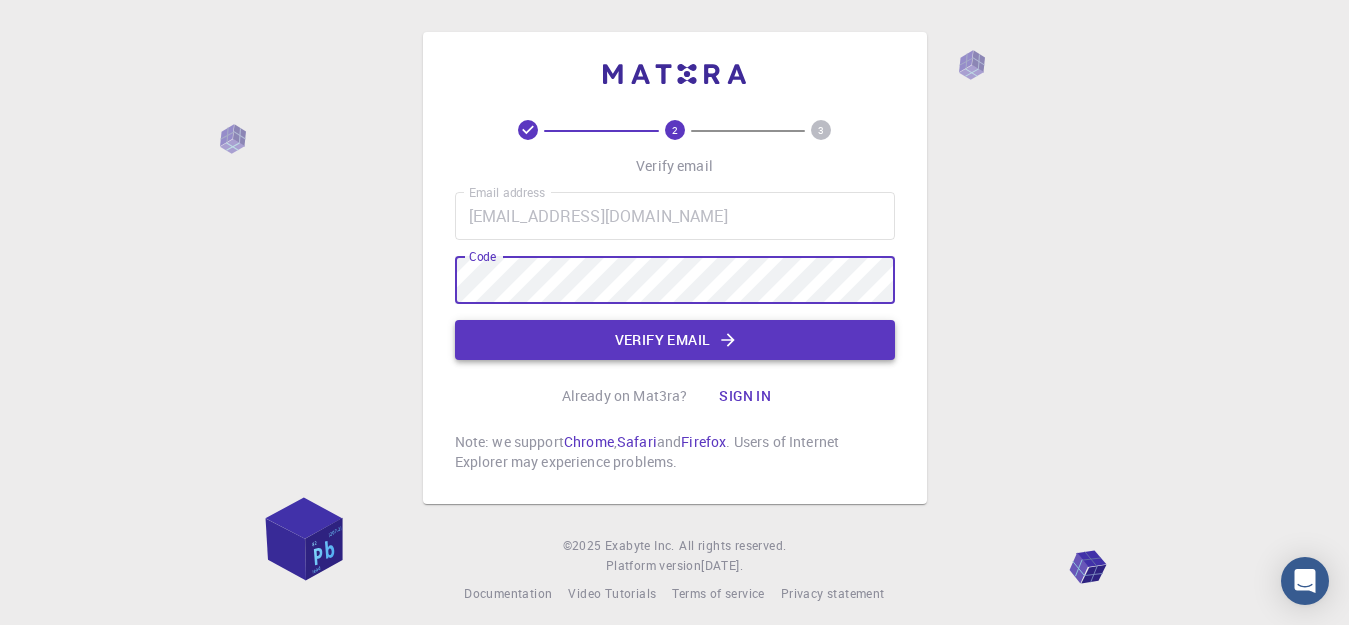 click on "Verify email" 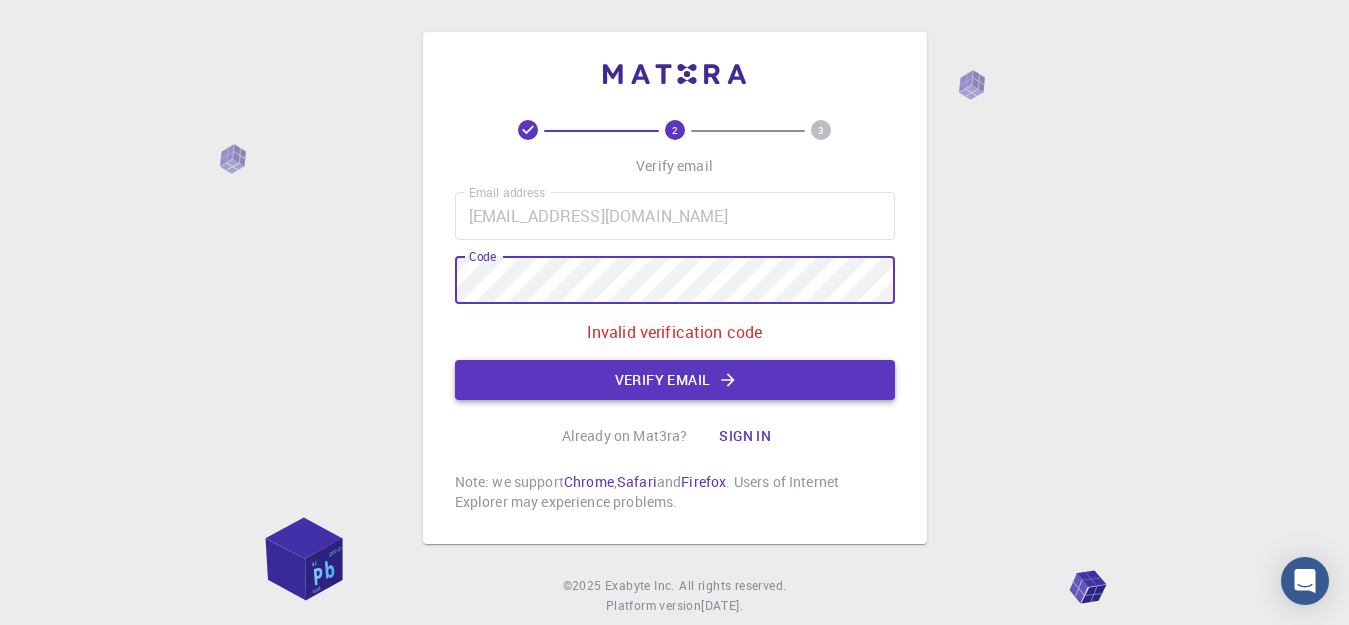 click on "Verify email" at bounding box center (675, 380) 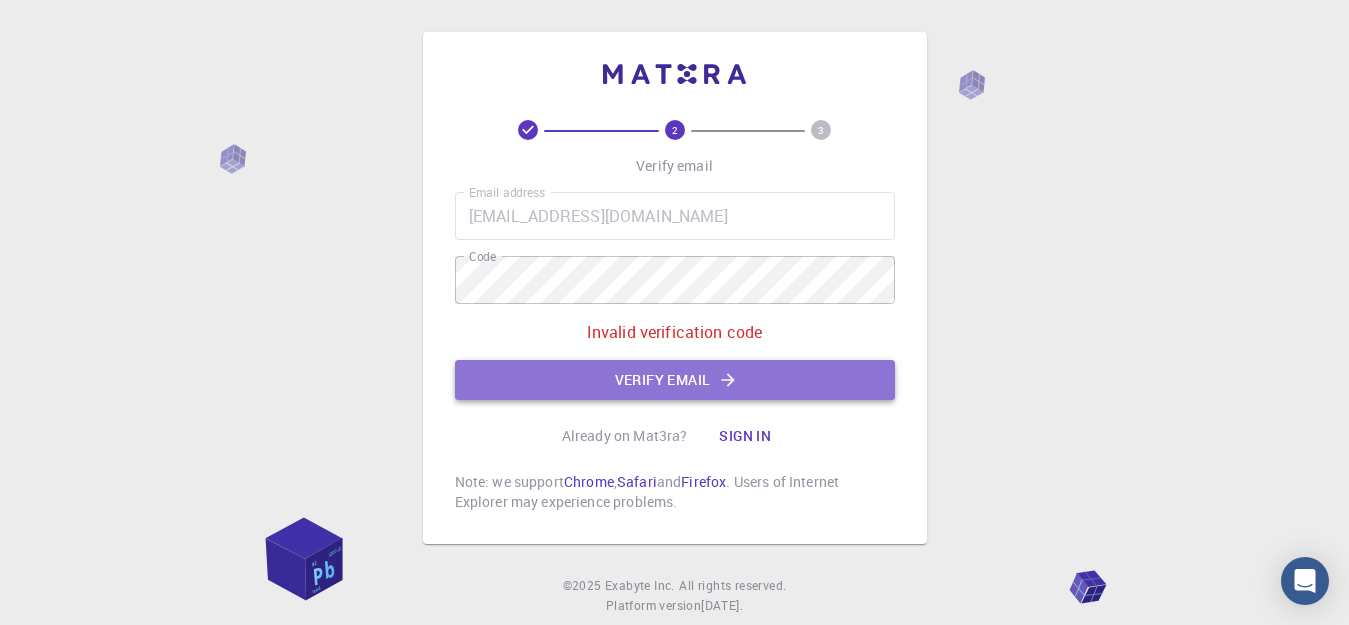click on "Verify email" at bounding box center (675, 380) 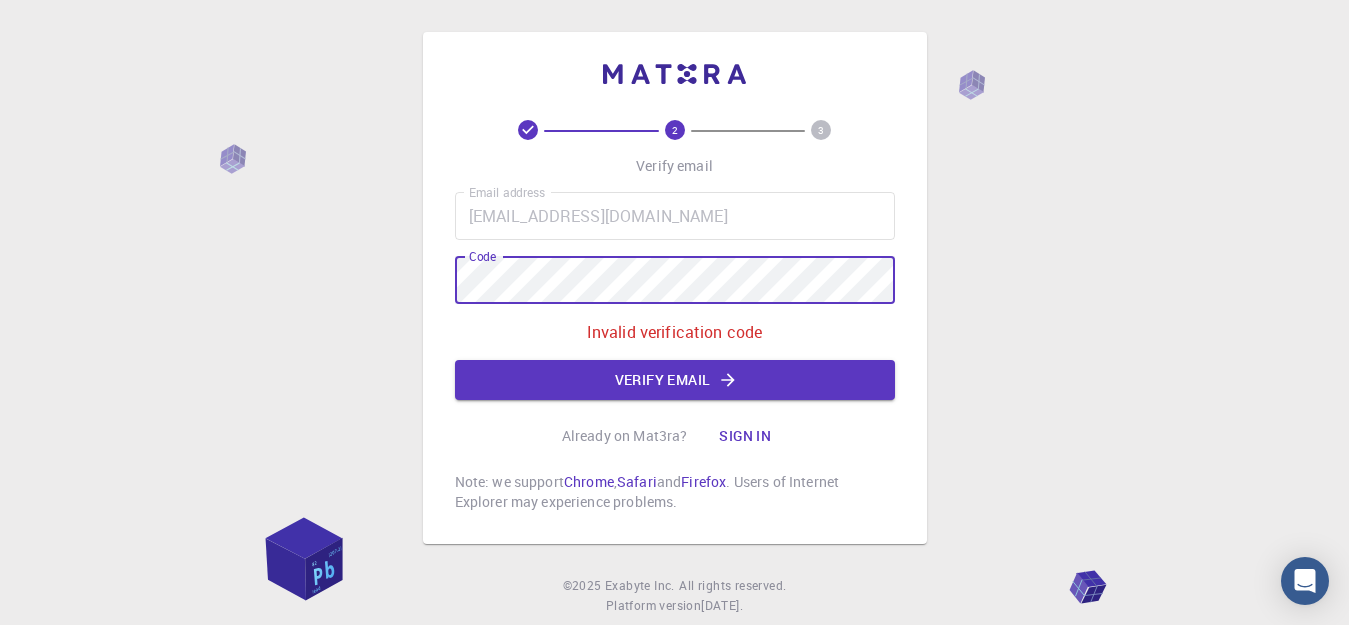 click on "Sign in" at bounding box center (745, 436) 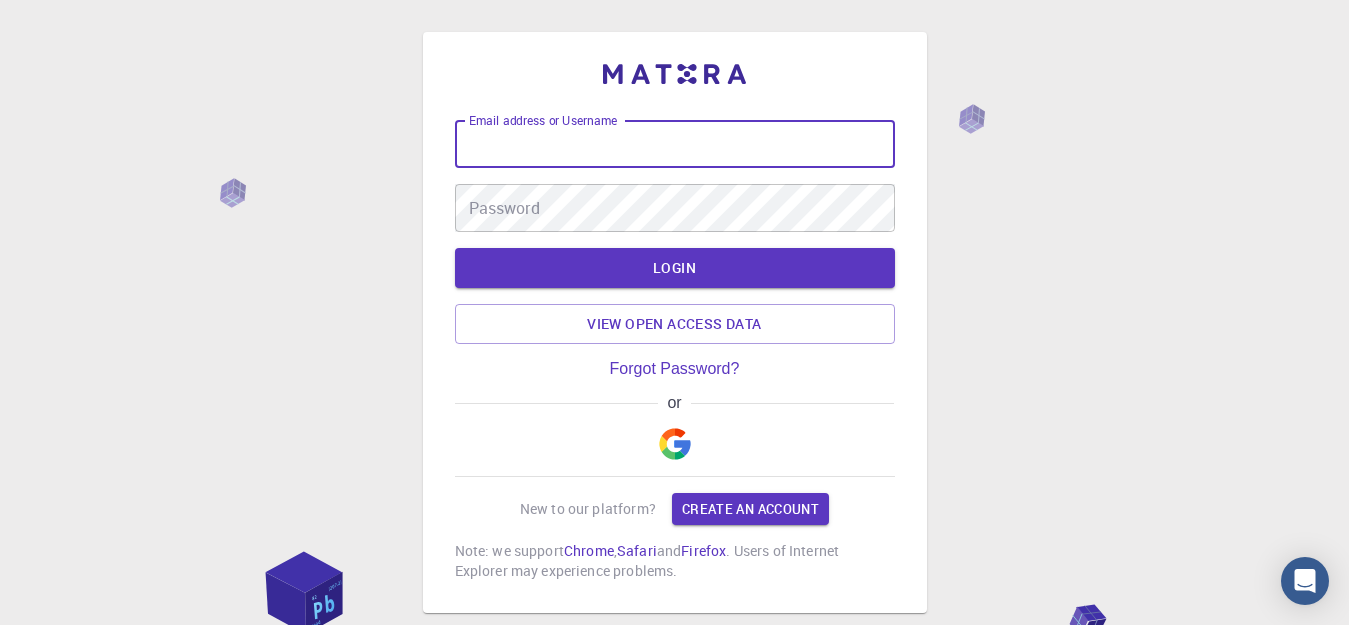 click on "Email address or Username" at bounding box center (675, 144) 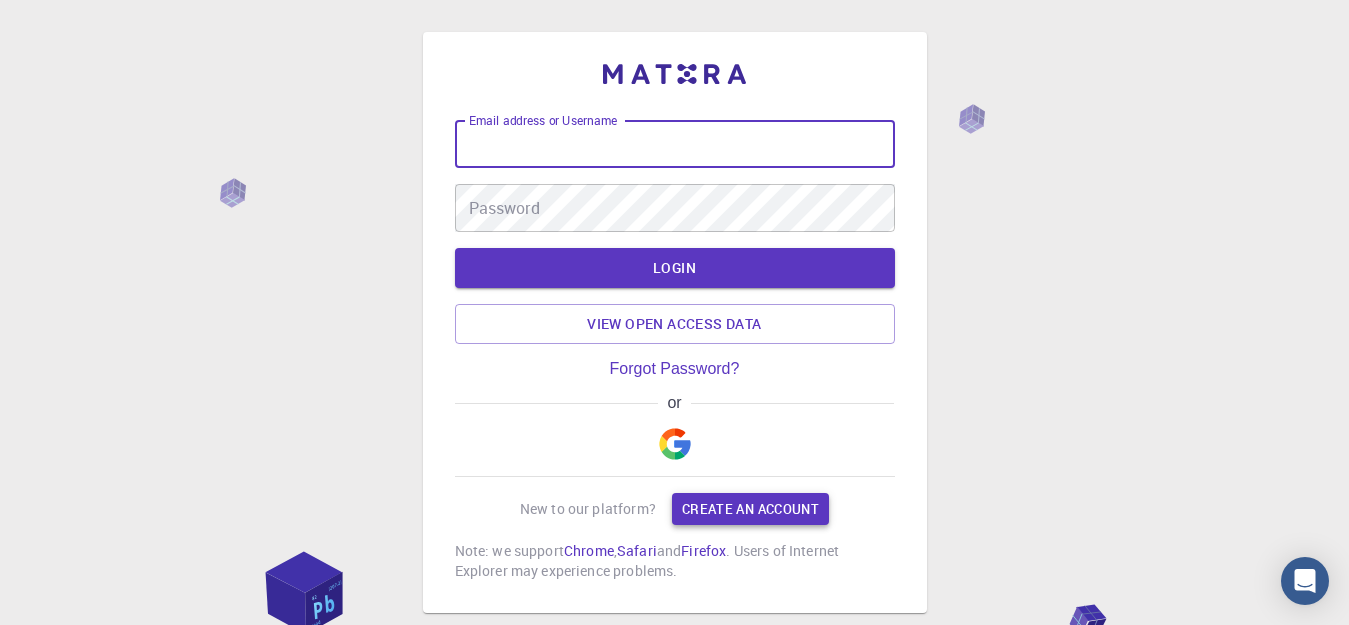 click on "Create an account" at bounding box center [750, 509] 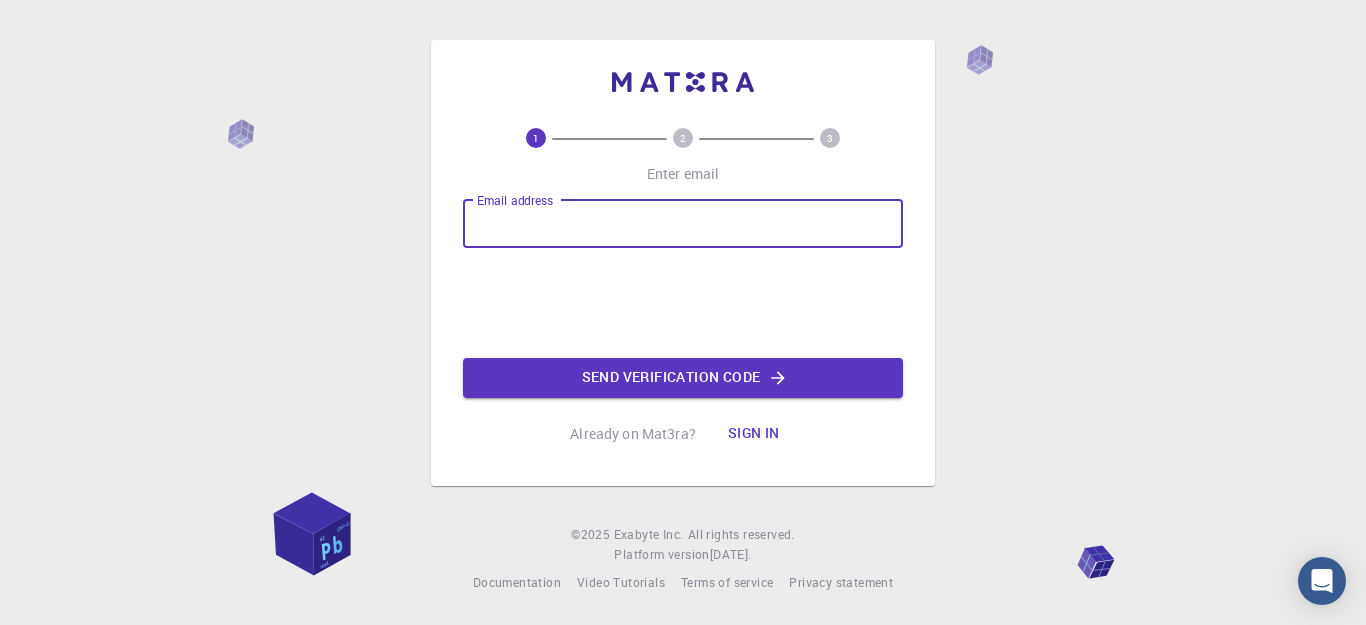click on "Email address" at bounding box center (683, 224) 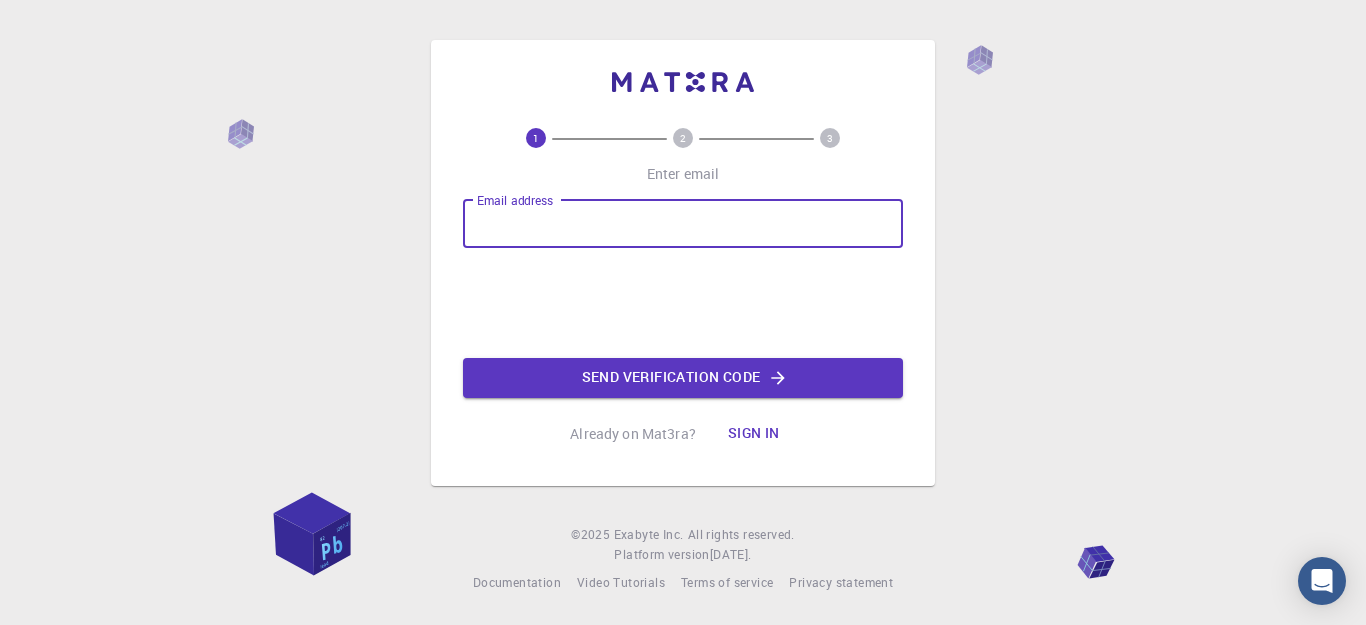 type on "[EMAIL_ADDRESS][DOMAIN_NAME]" 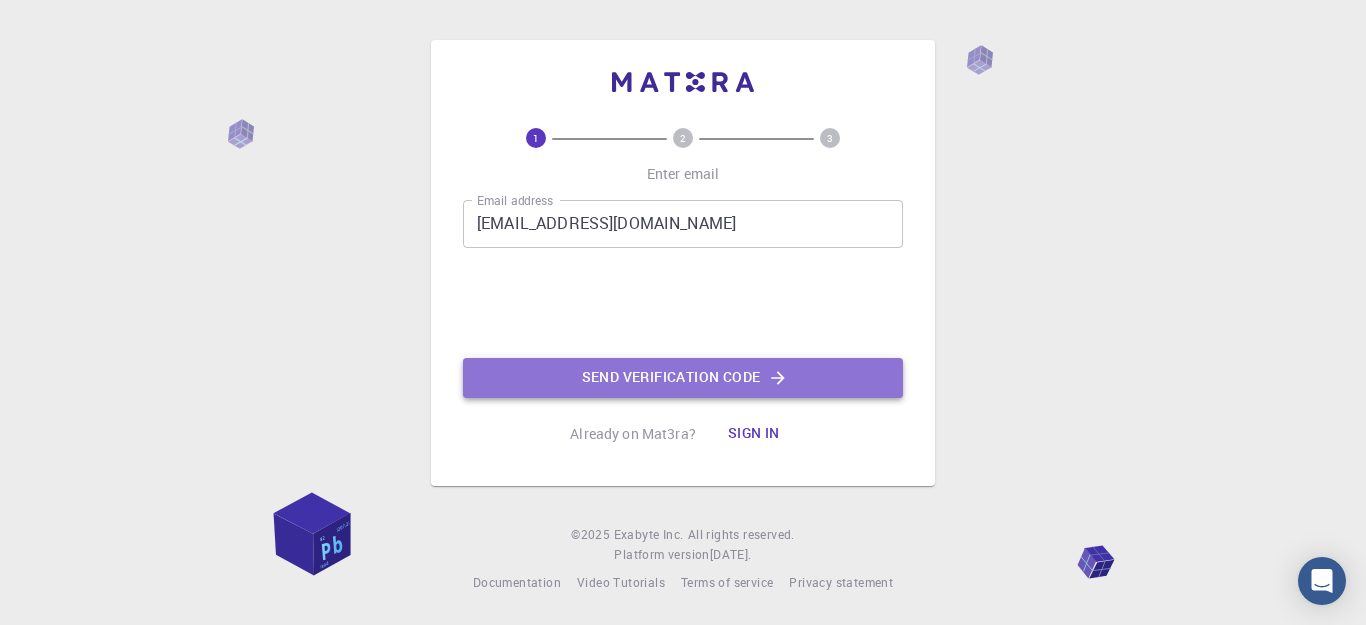 click on "Send verification code" 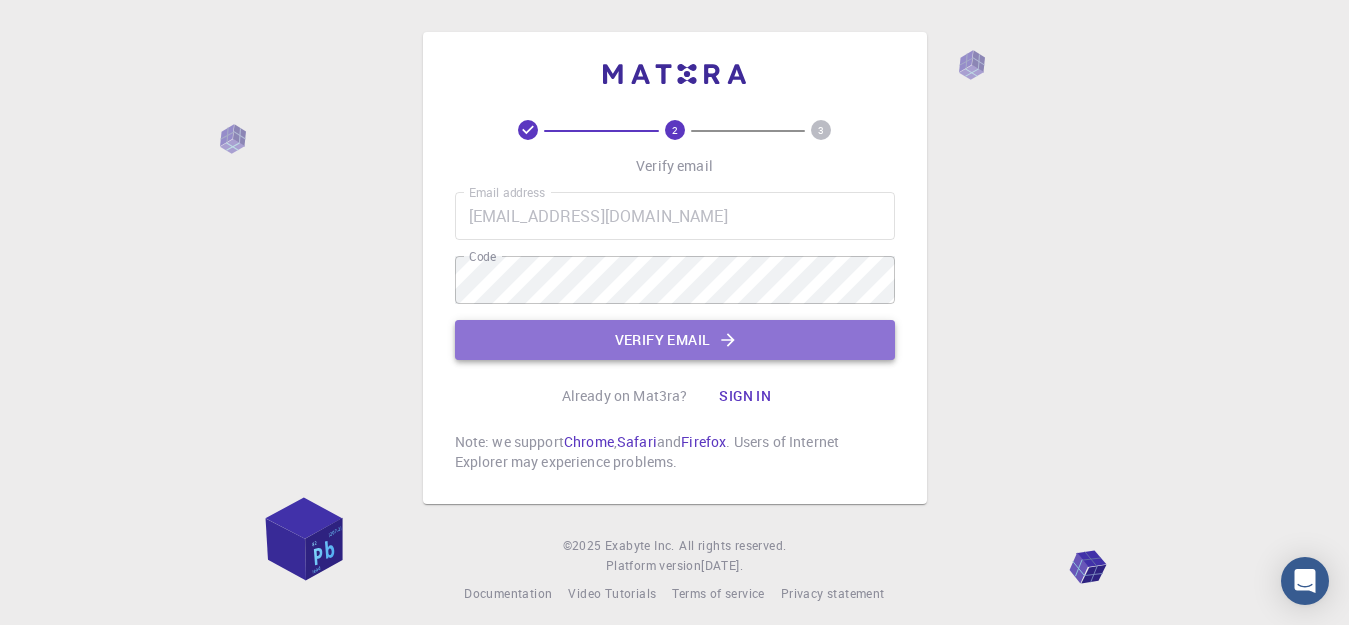click on "Verify email" 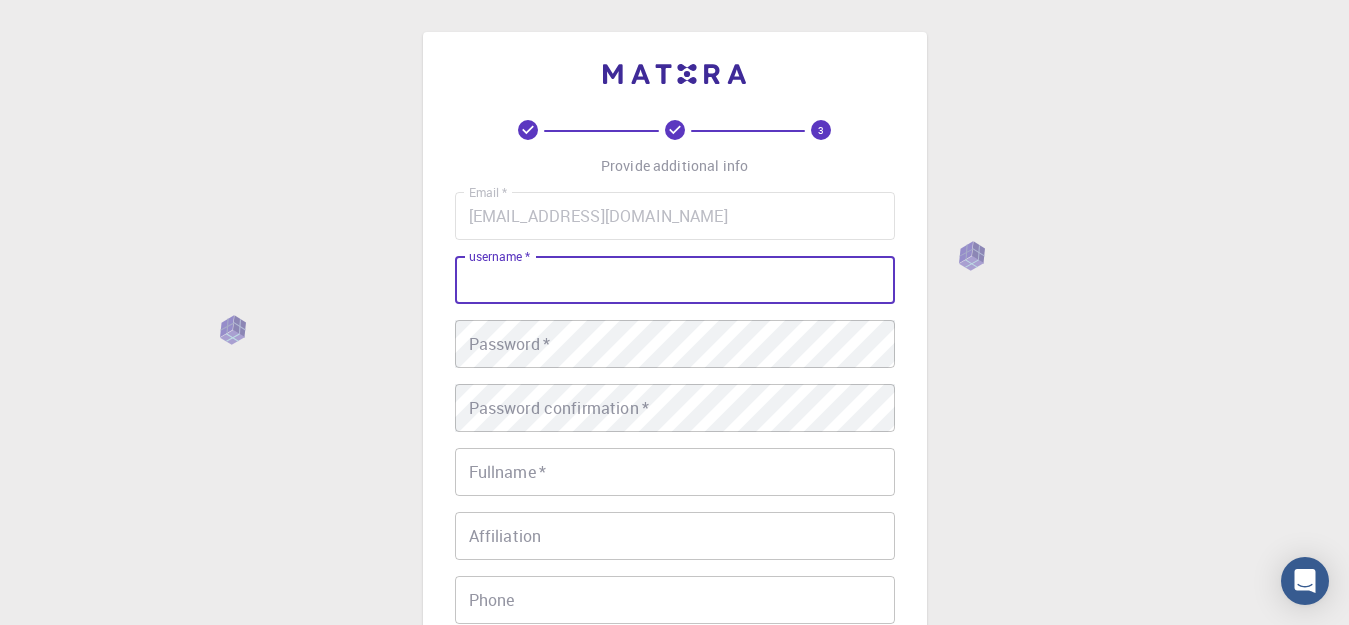 click on "username   *" at bounding box center [675, 280] 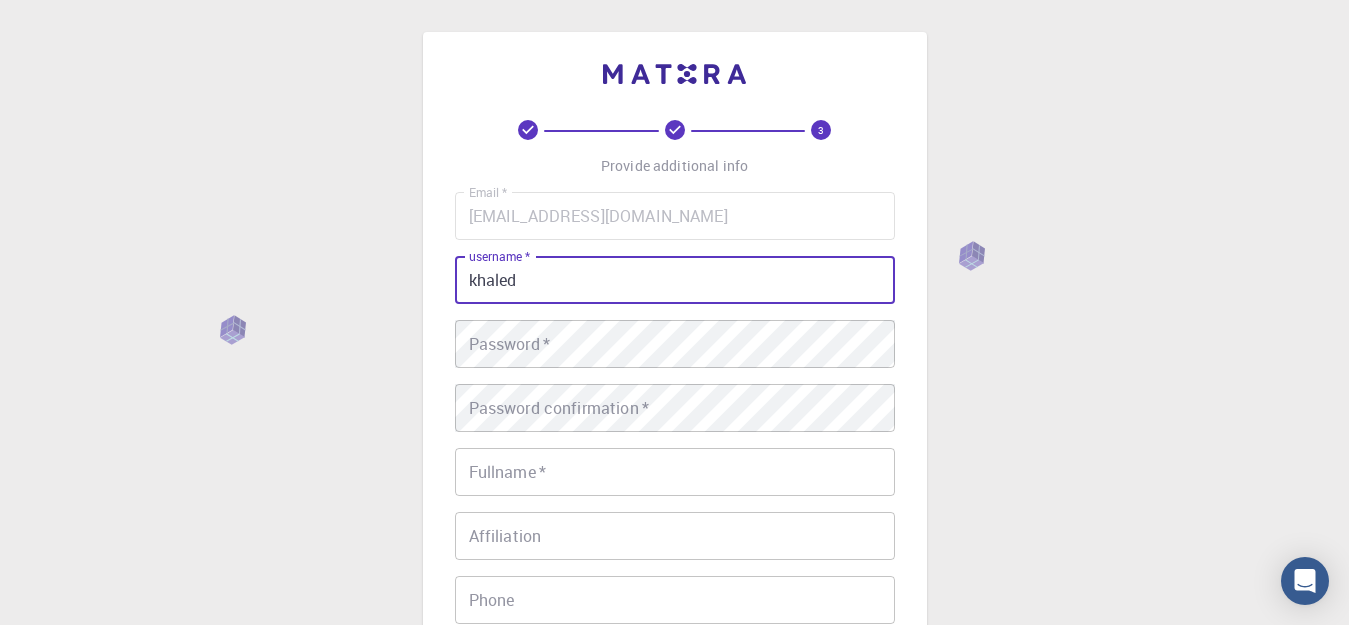 type on "khaled" 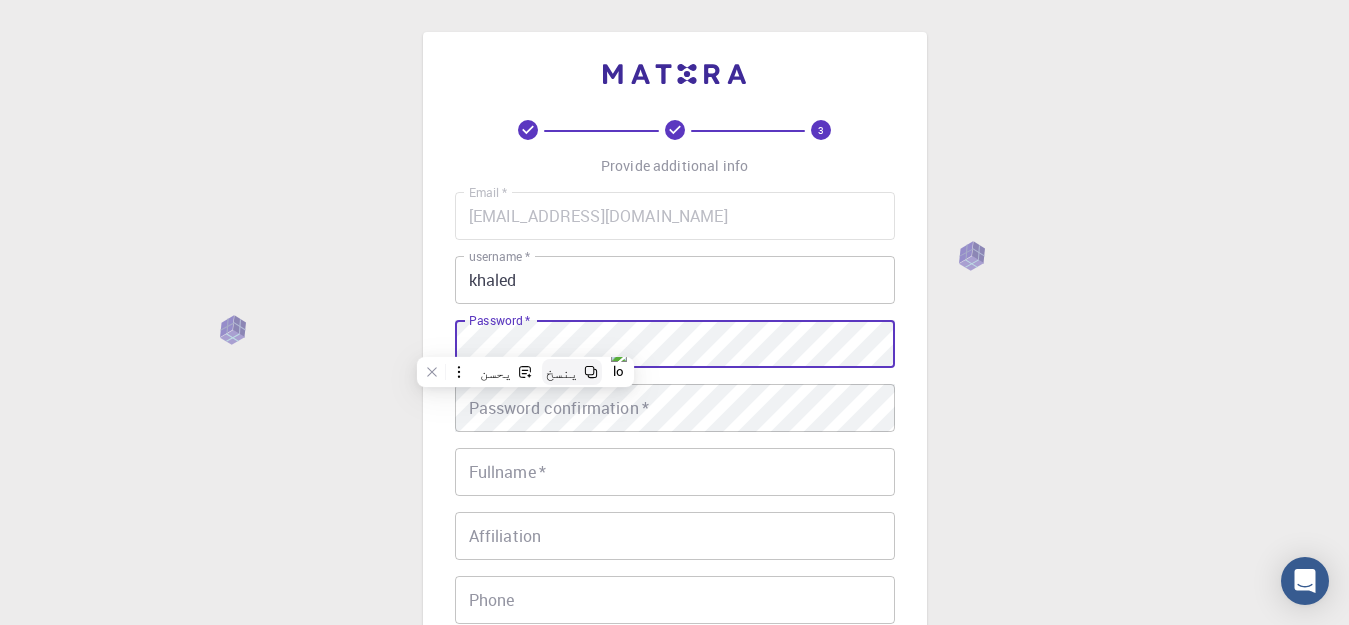 click 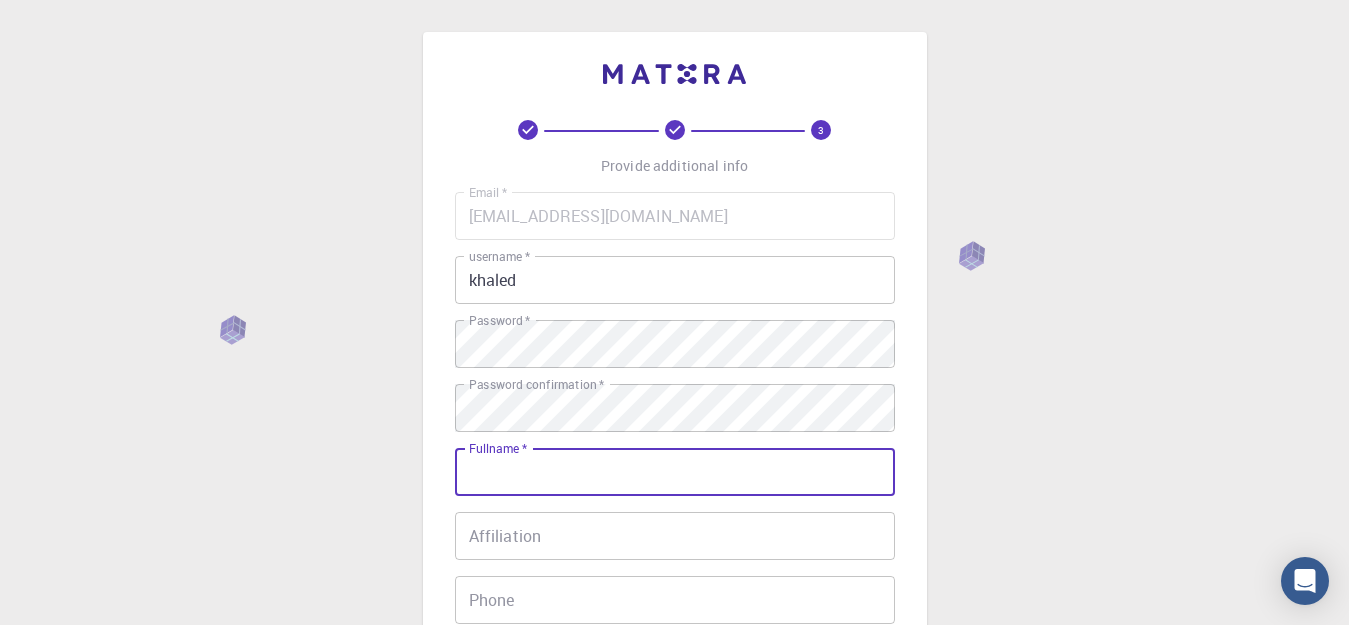 click on "Fullname   *" at bounding box center [675, 472] 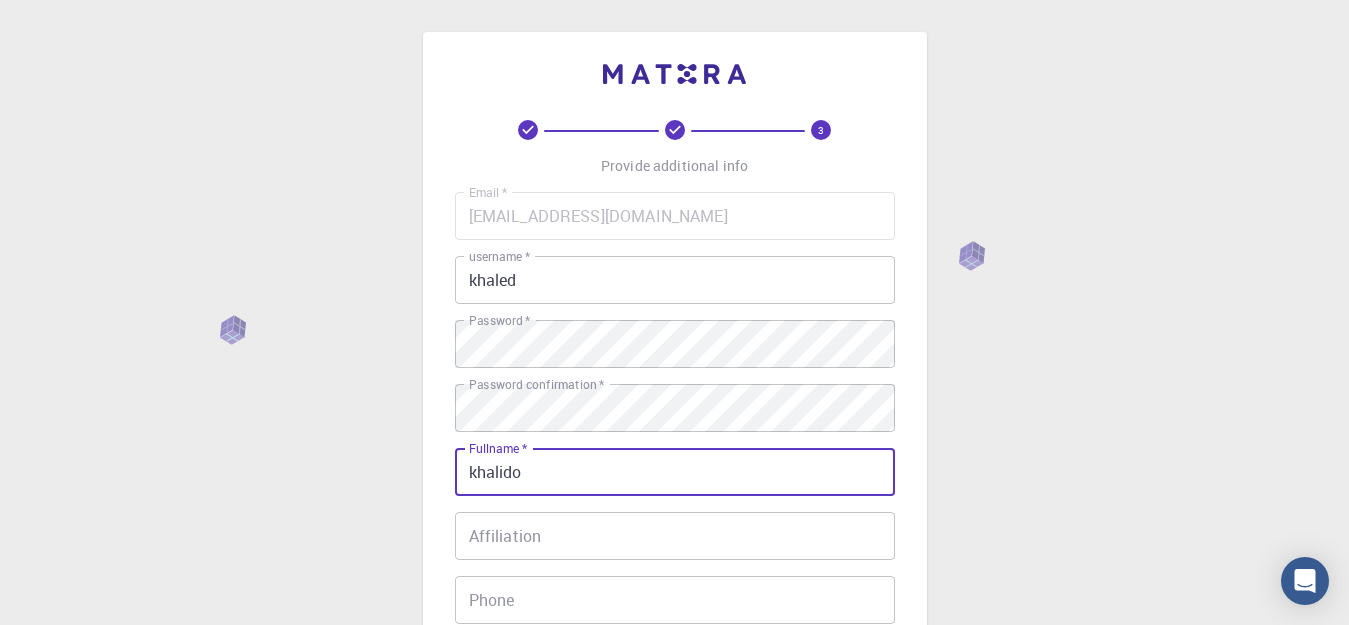 type on "khalido" 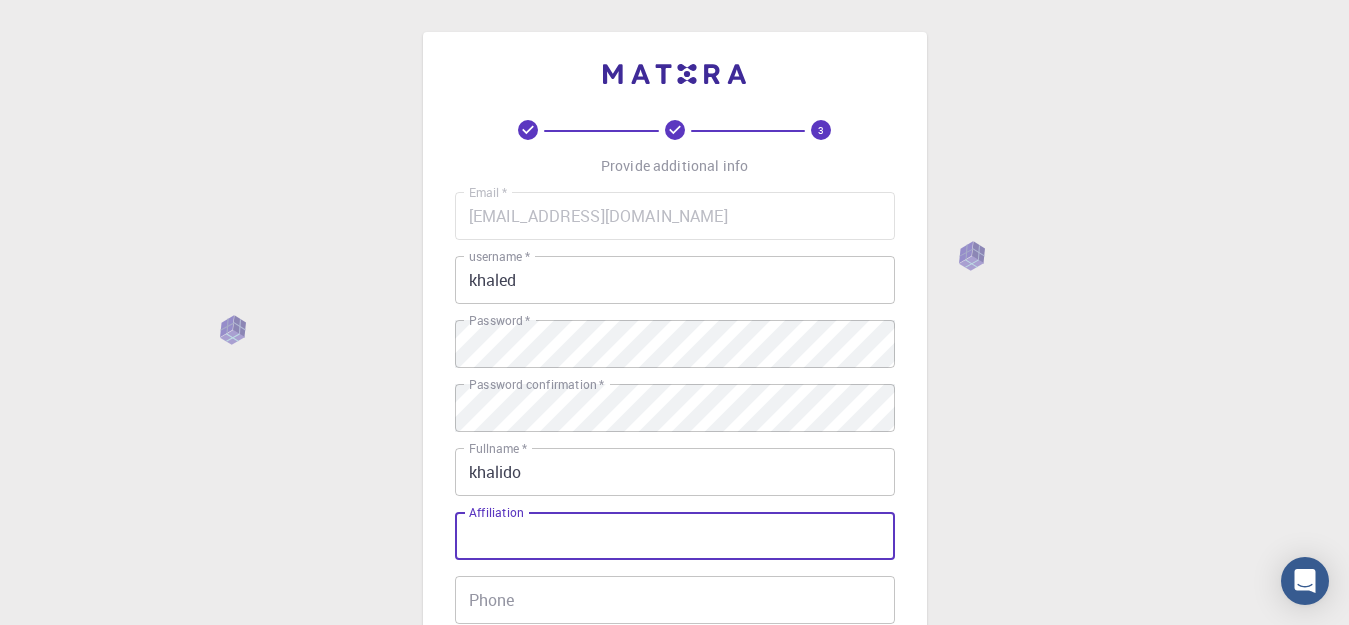 click on "Affiliation" at bounding box center [675, 536] 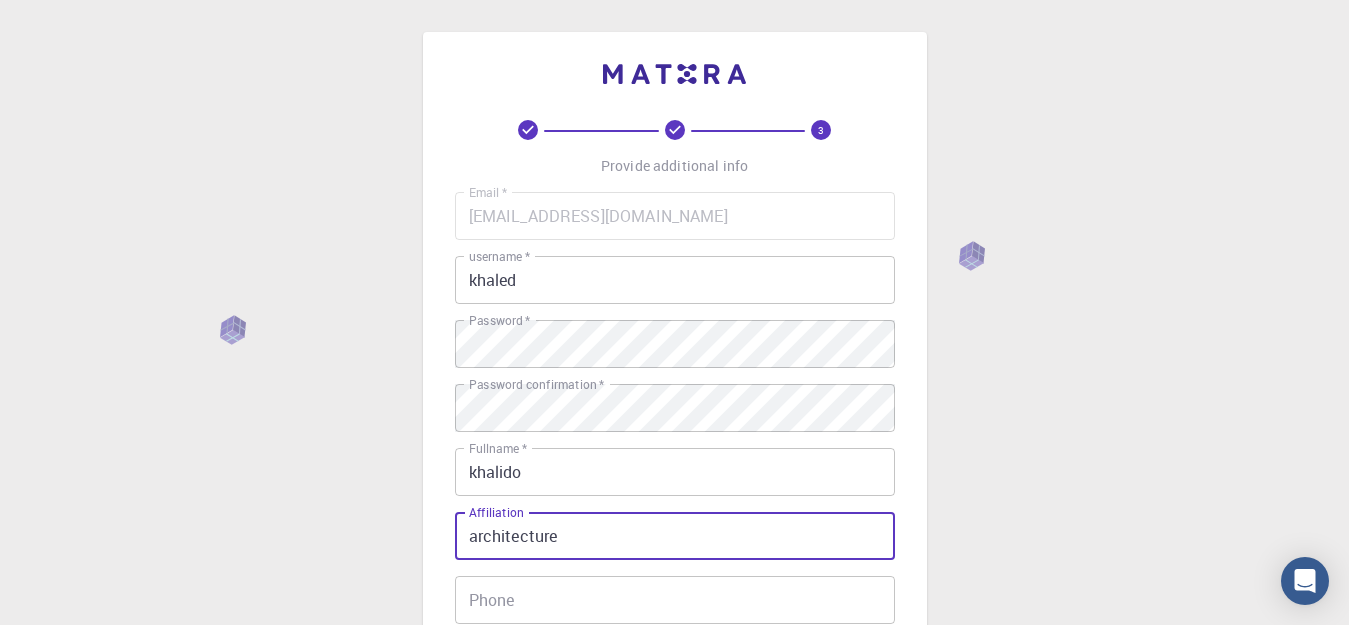 scroll, scrollTop: 393, scrollLeft: 0, axis: vertical 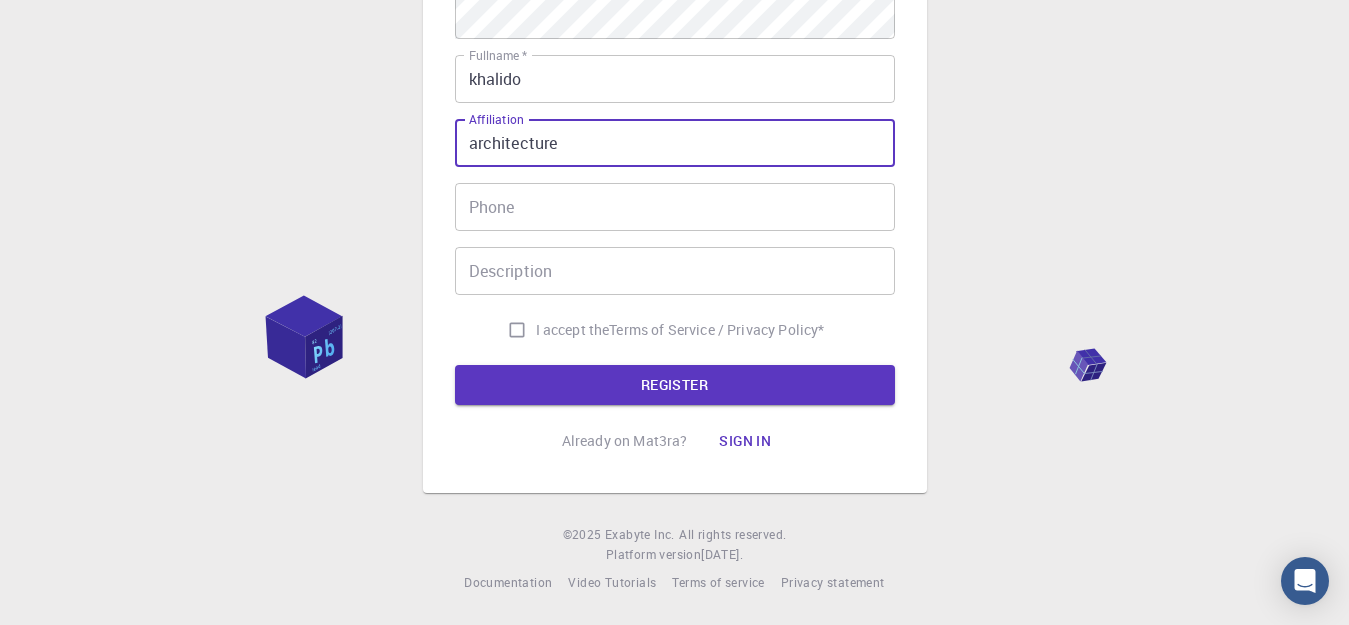 type on "architecture" 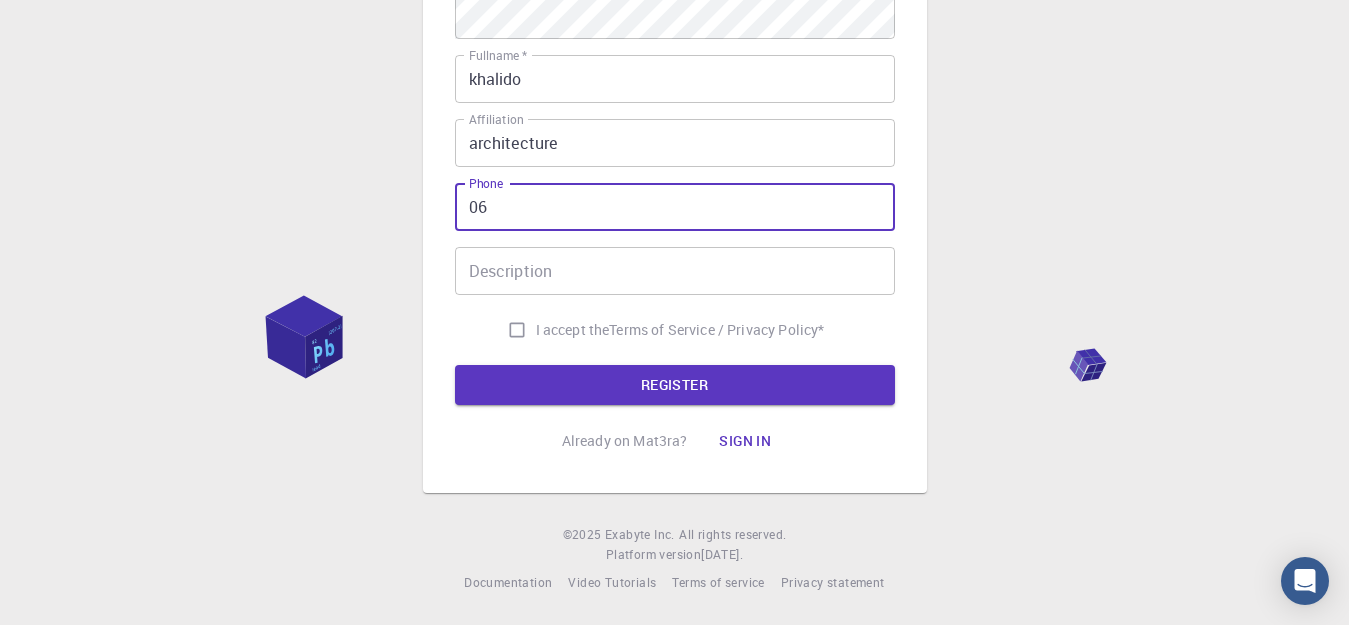 type on "0" 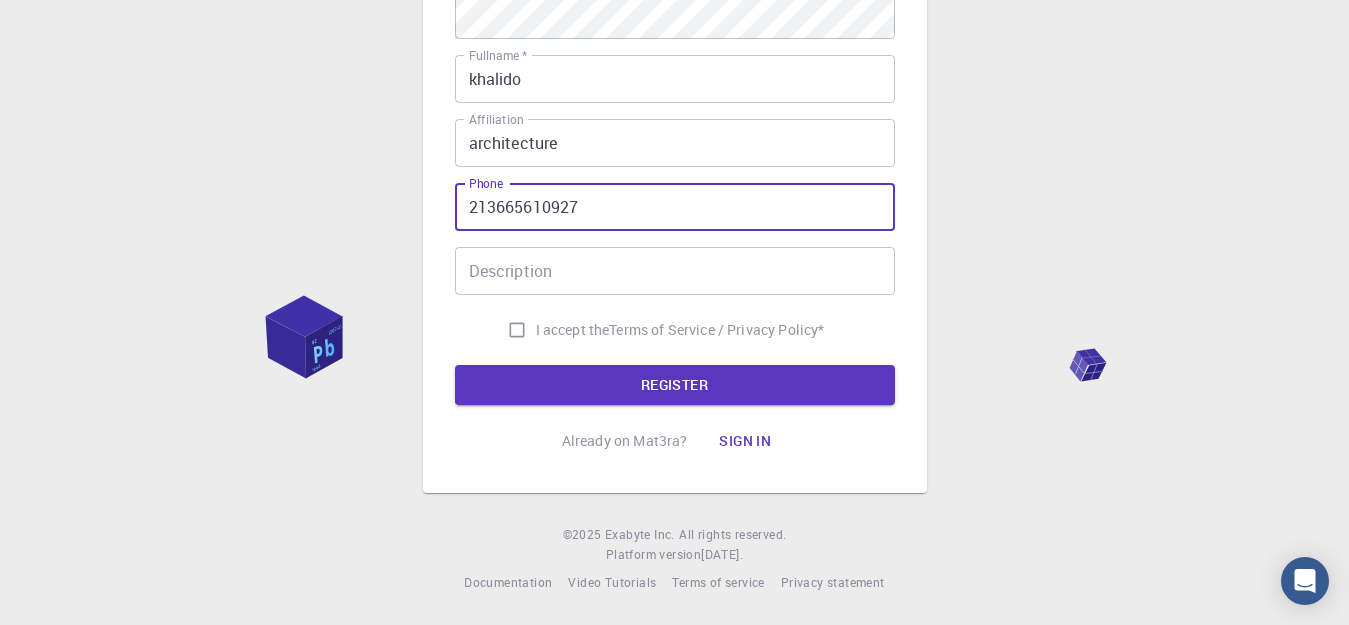 type on "213665610927" 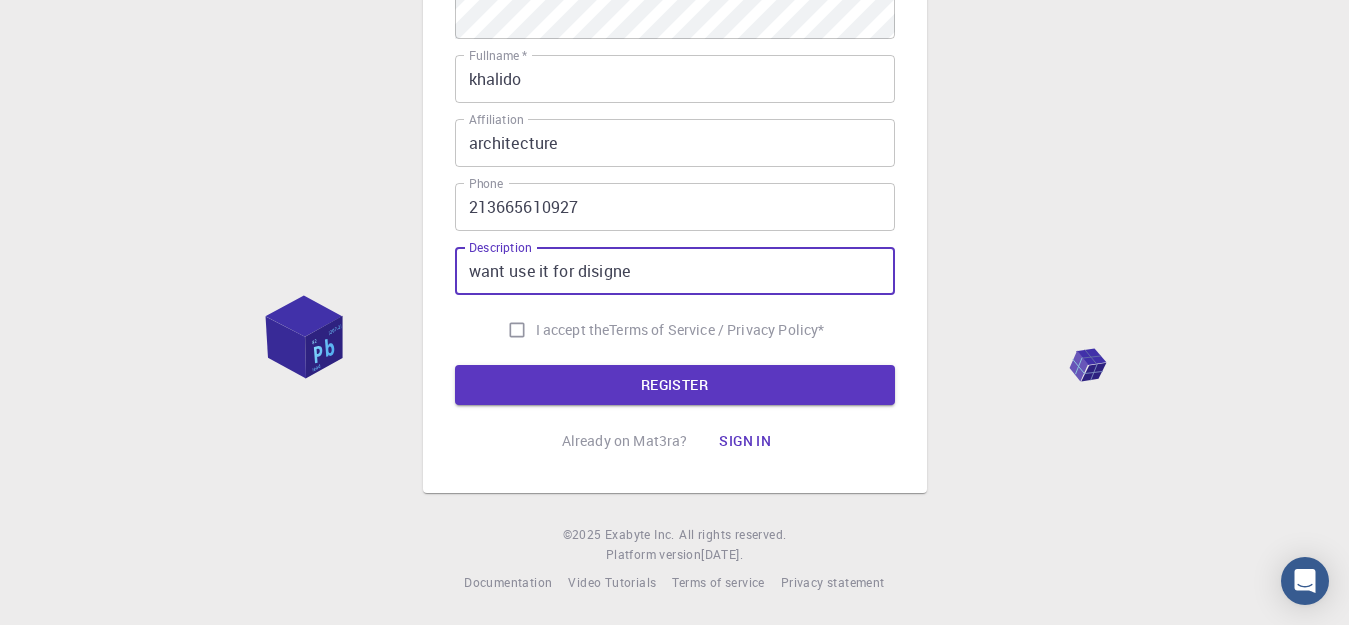 type on "want use it for disigne" 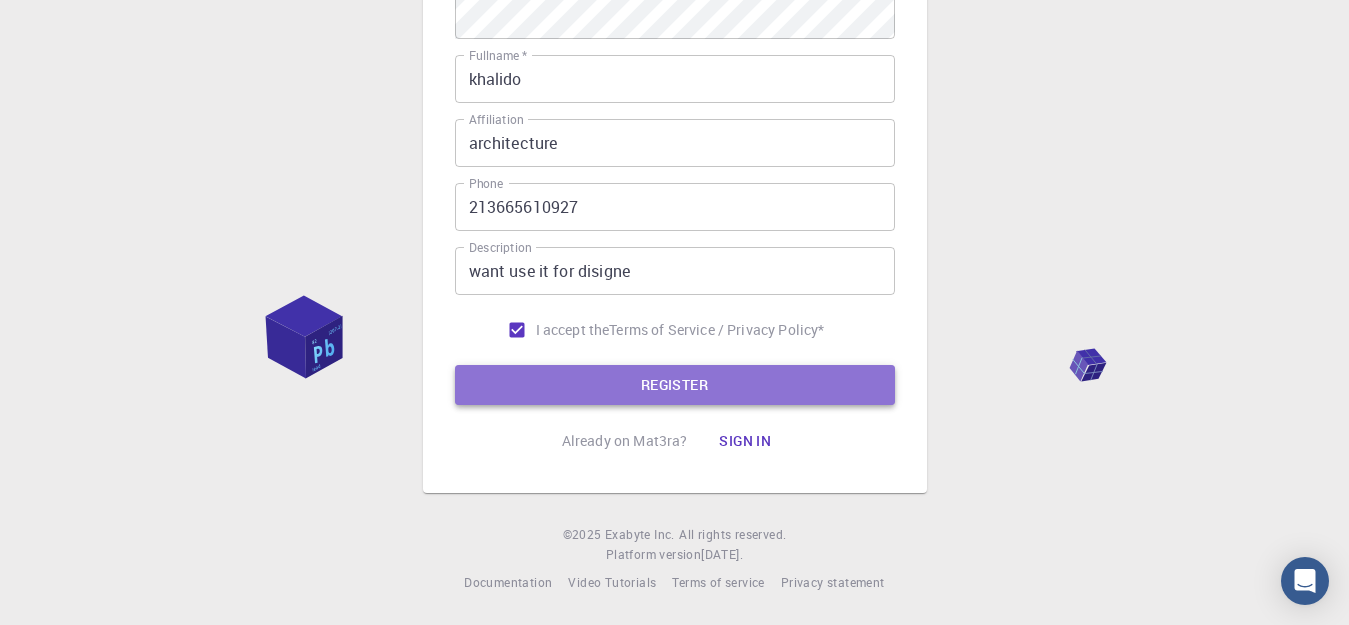 click on "REGISTER" at bounding box center [675, 385] 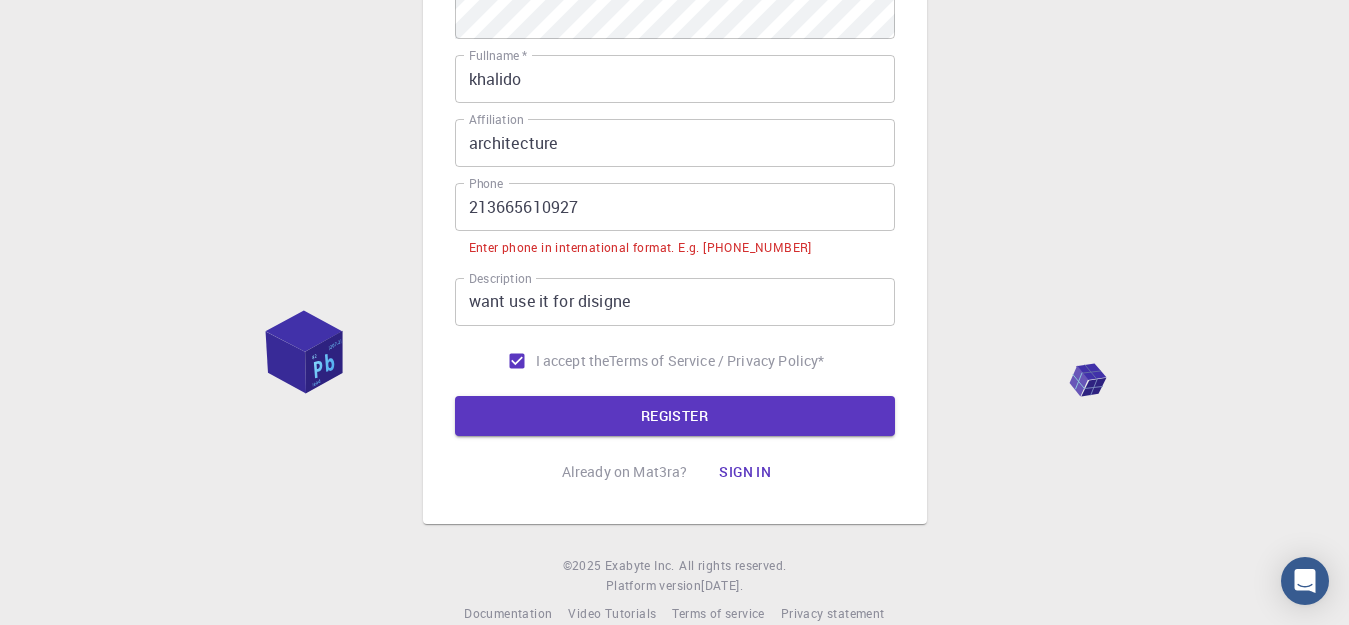 click on "213665610927" at bounding box center [675, 207] 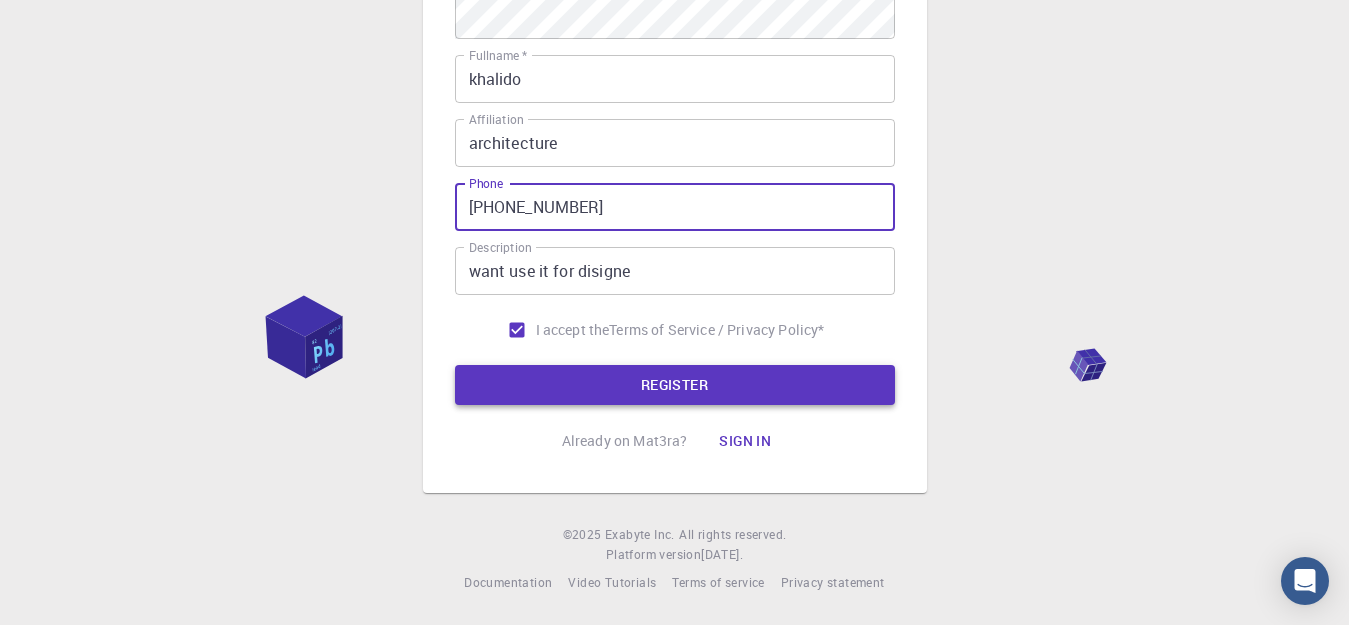 type on "[PHONE_NUMBER]" 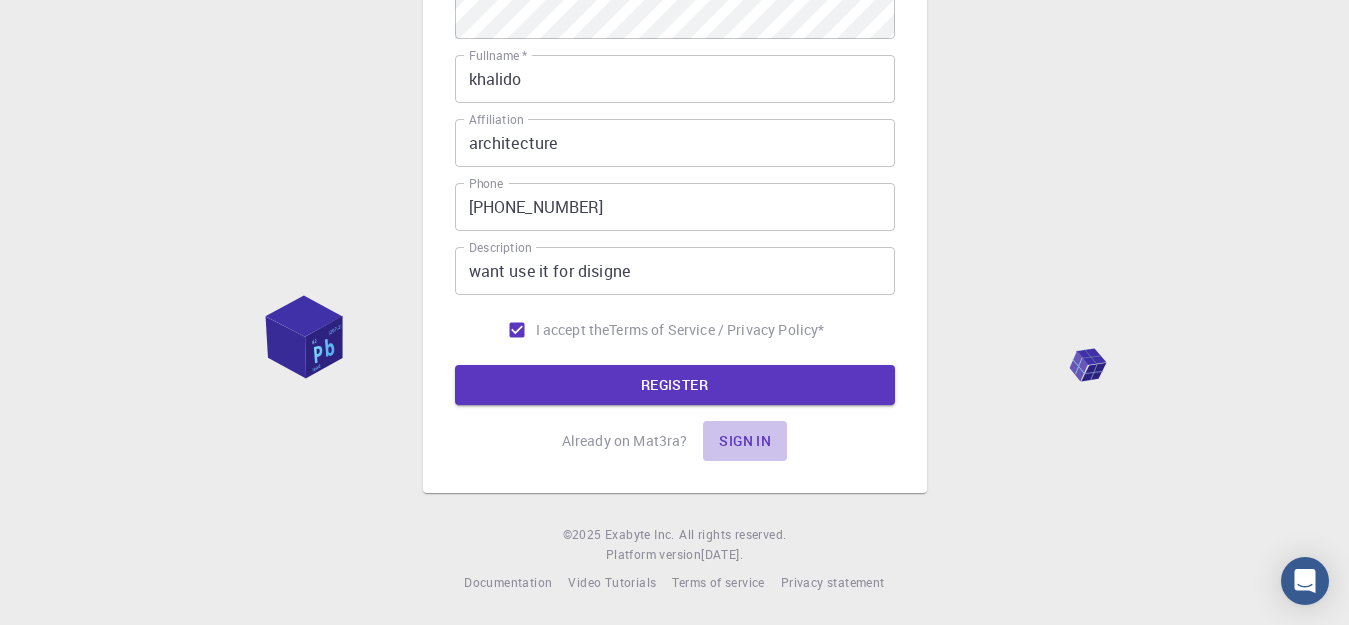 click on "Sign in" at bounding box center (745, 441) 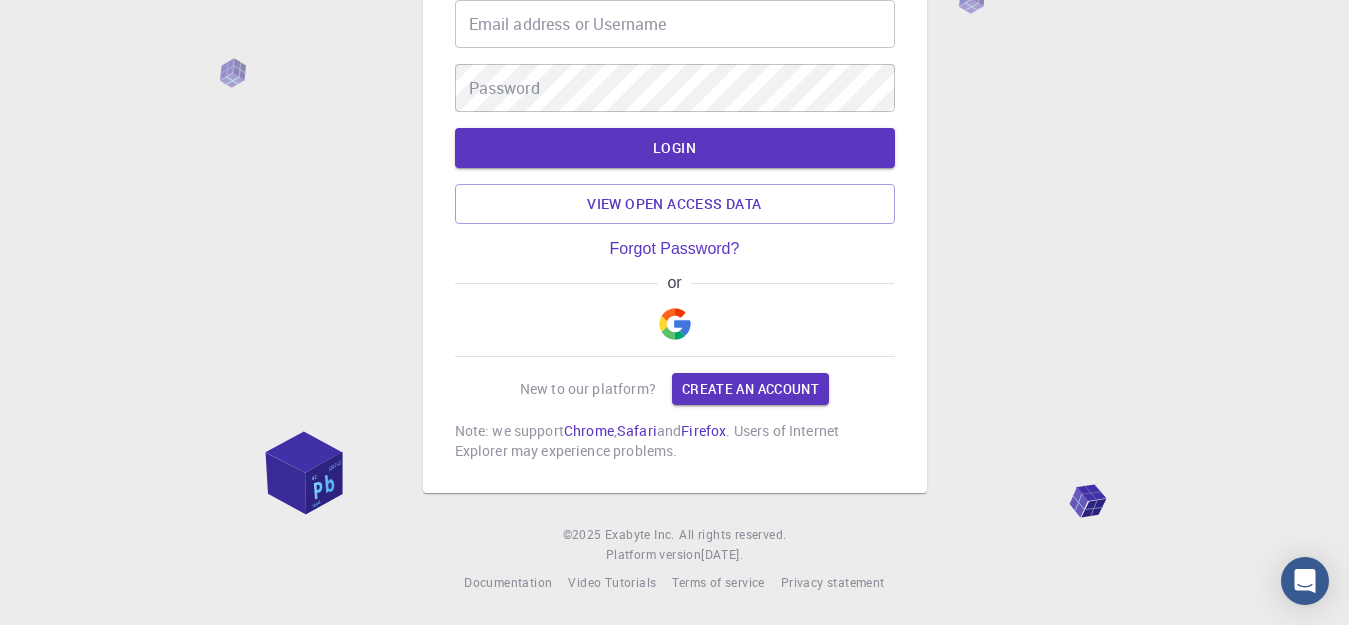 type on "khaled" 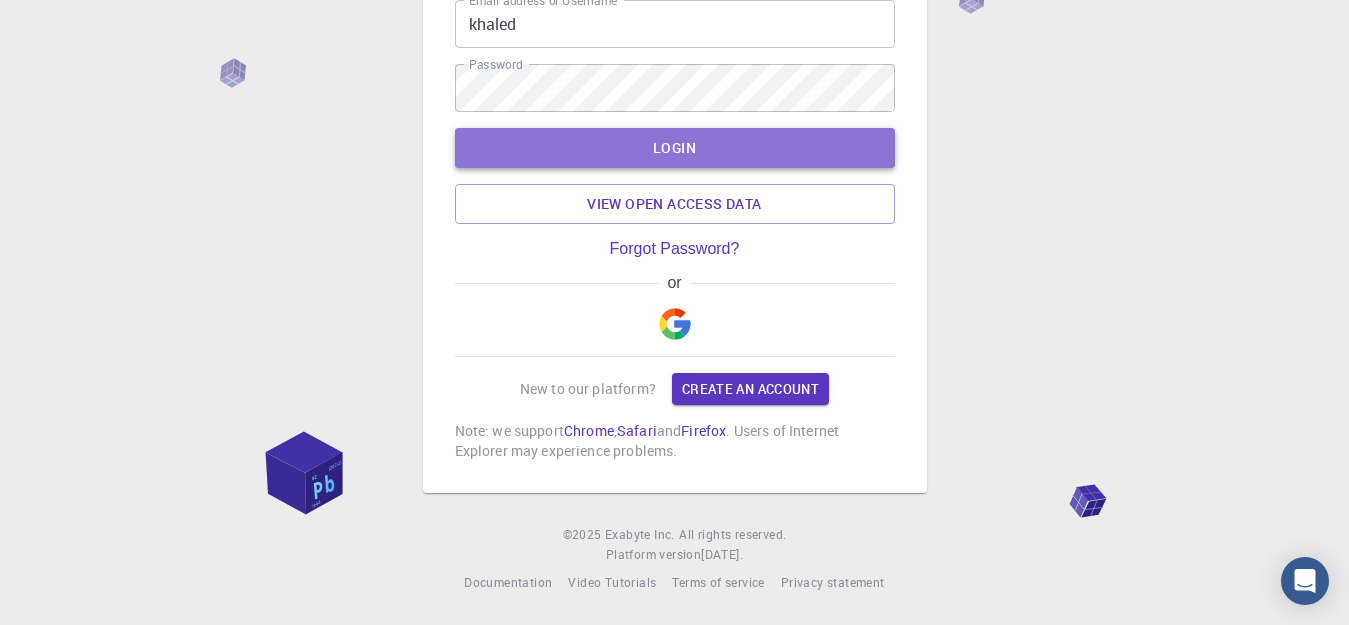 click on "LOGIN" at bounding box center [675, 148] 